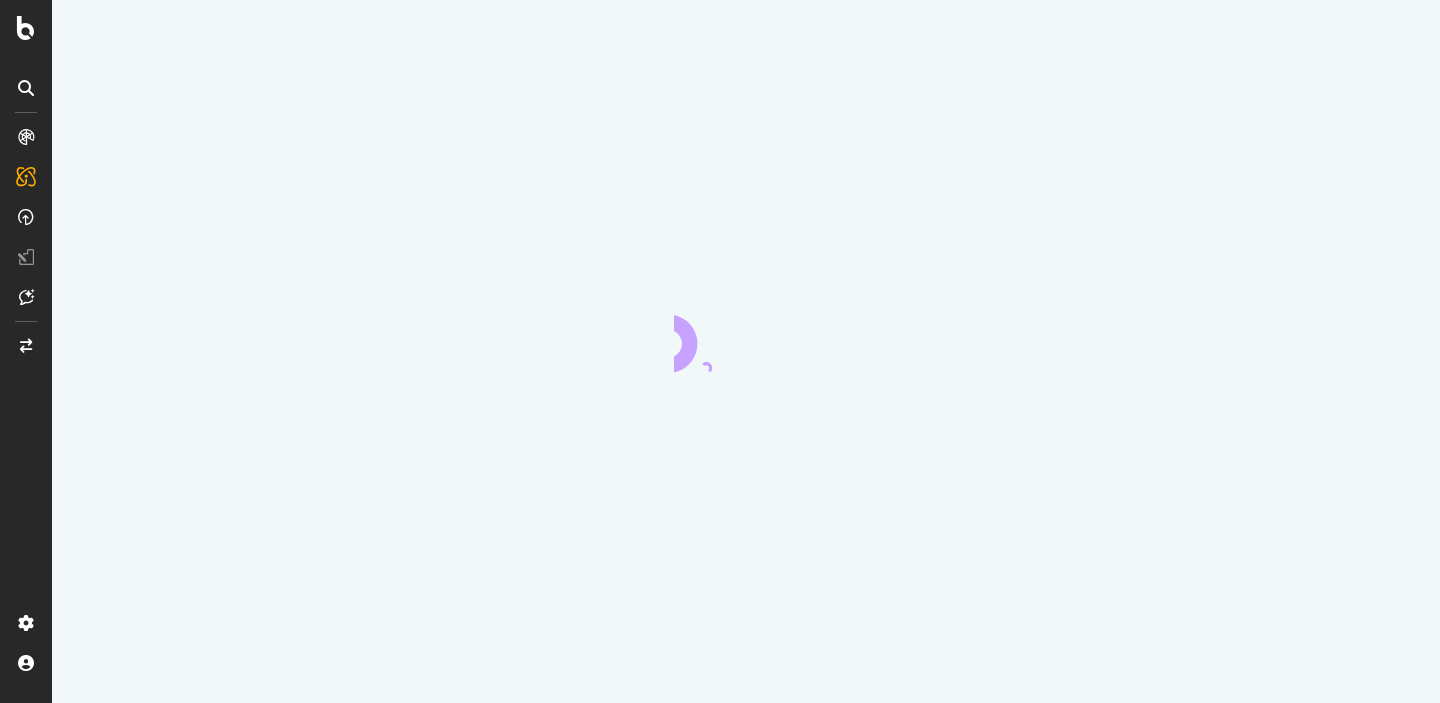 scroll, scrollTop: 0, scrollLeft: 0, axis: both 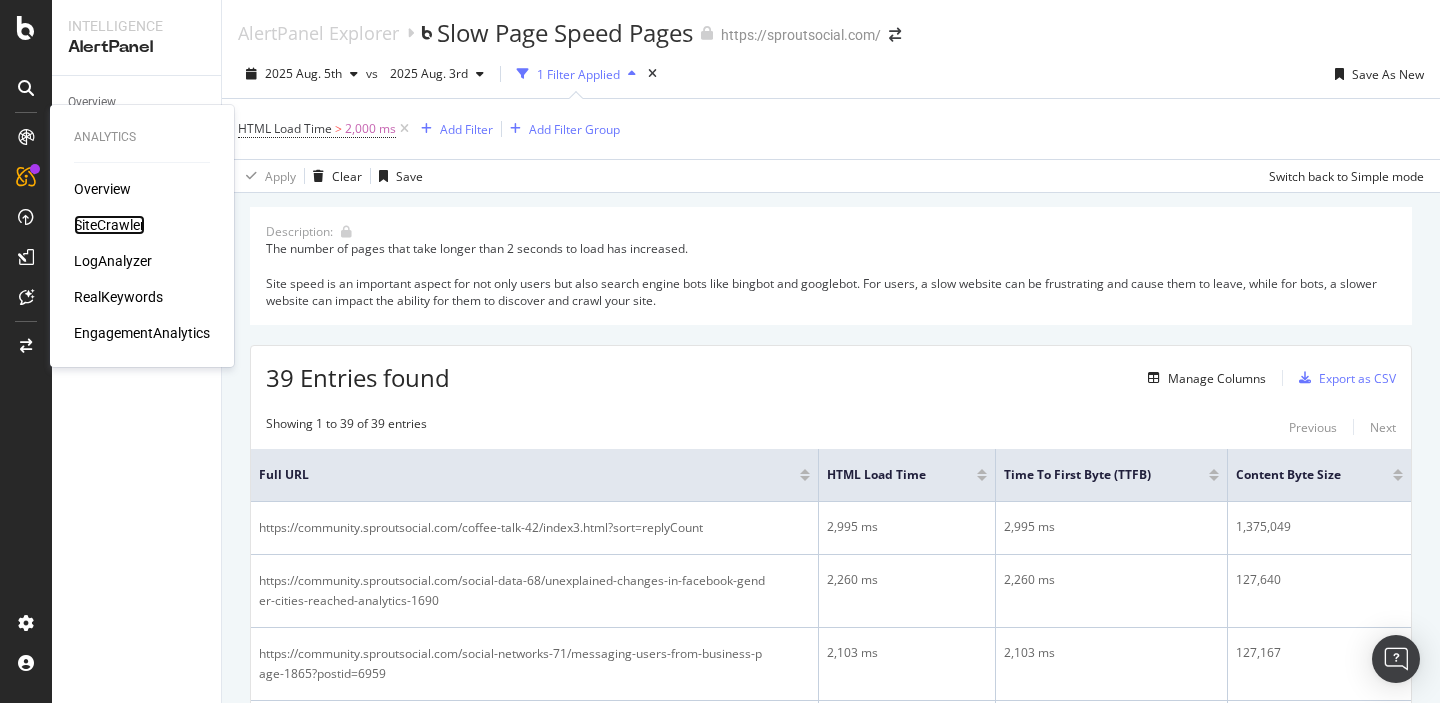 click on "SiteCrawler" at bounding box center (109, 225) 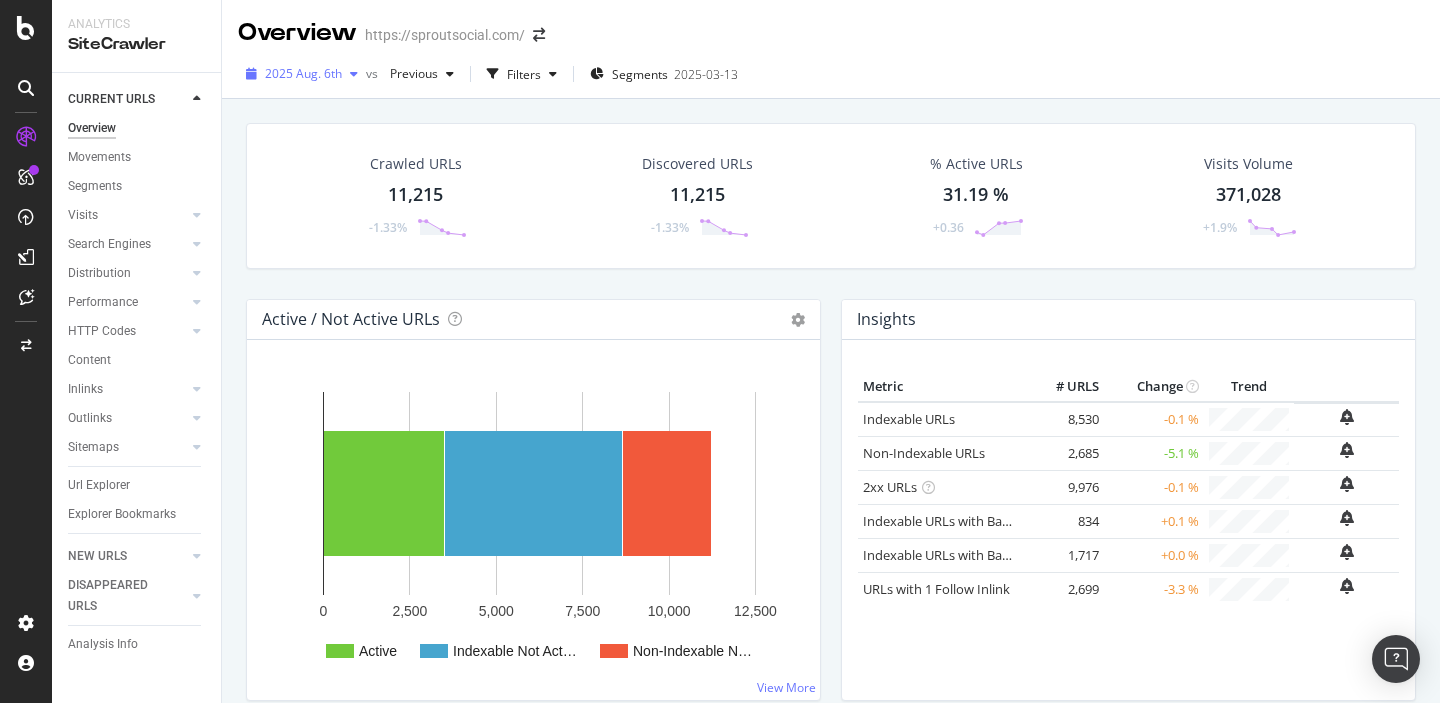 click on "2025 Aug. 6th" at bounding box center [303, 73] 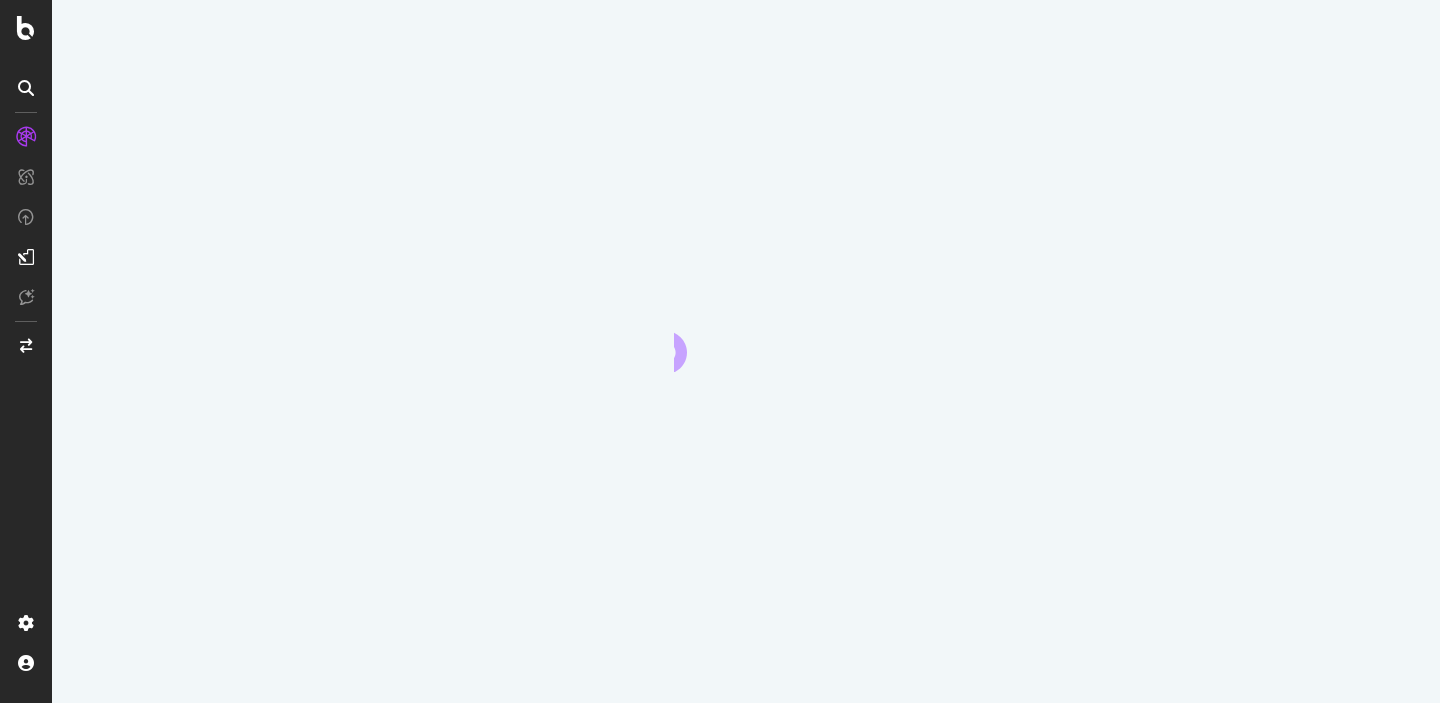 scroll, scrollTop: 0, scrollLeft: 0, axis: both 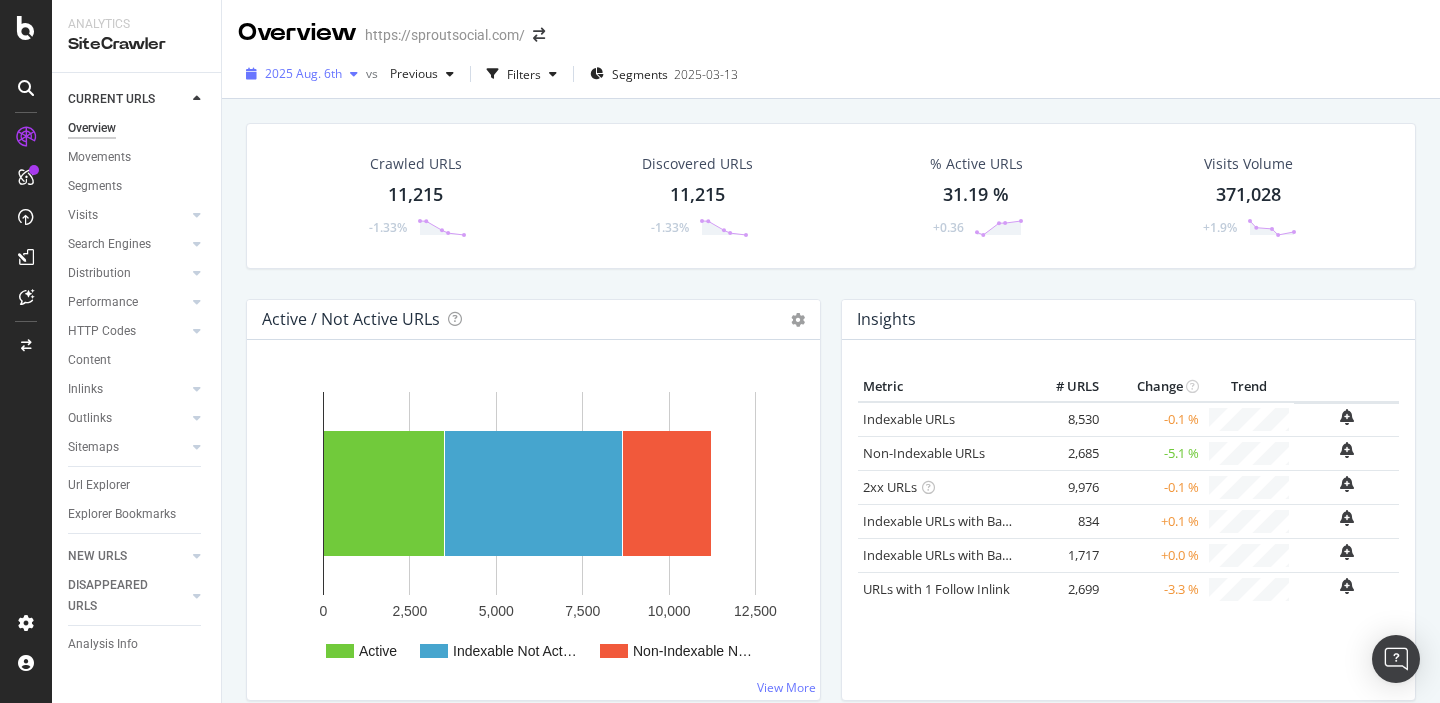 click on "2025 Aug. 6th" at bounding box center (303, 73) 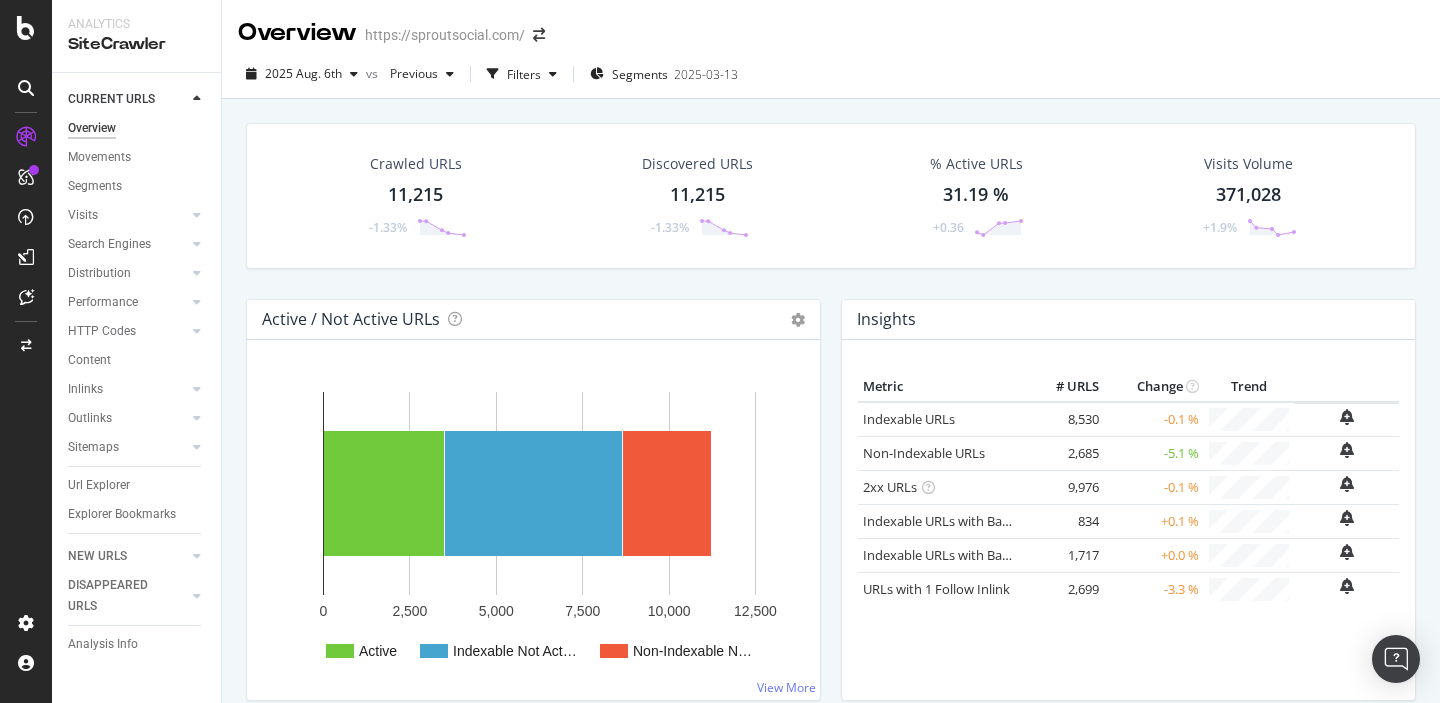 click on "Discovered URLs [NUMBER] [PERCENTAGE]" at bounding box center [698, 196] 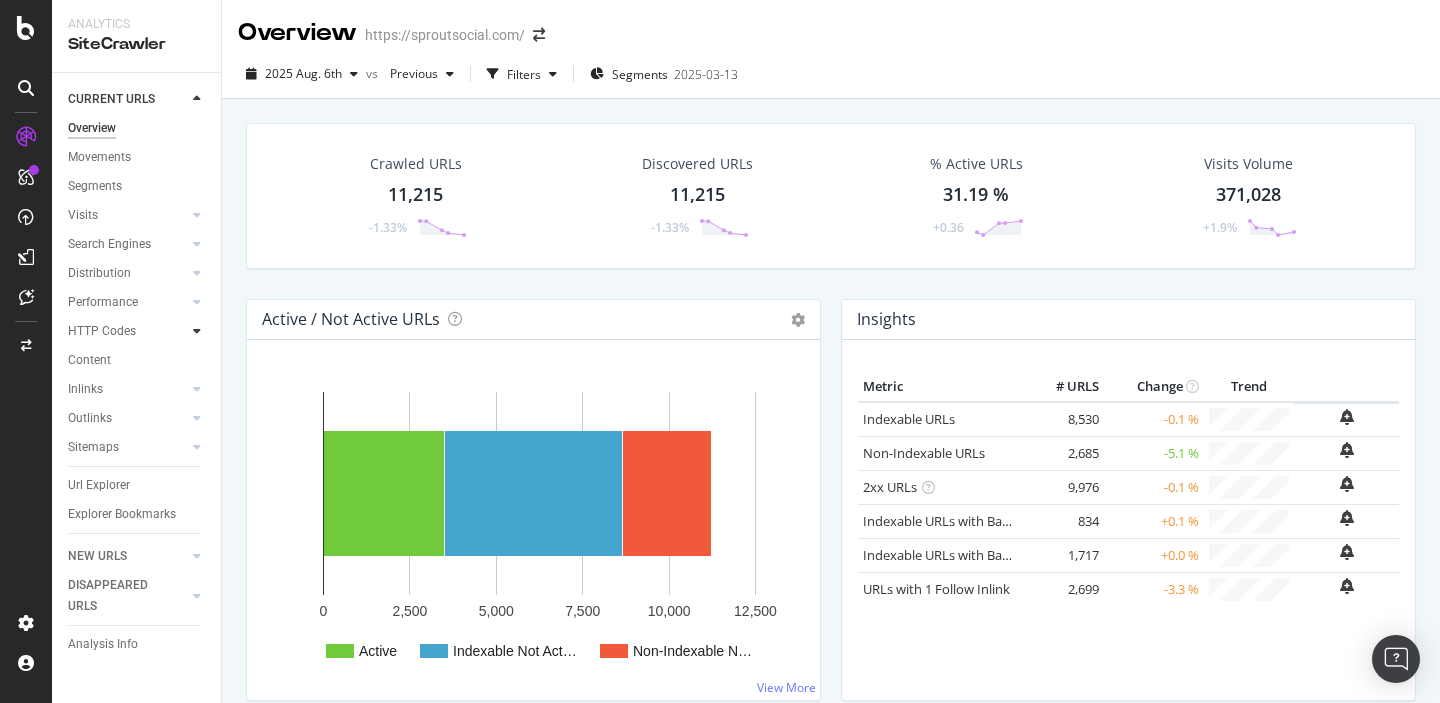 click at bounding box center [197, 331] 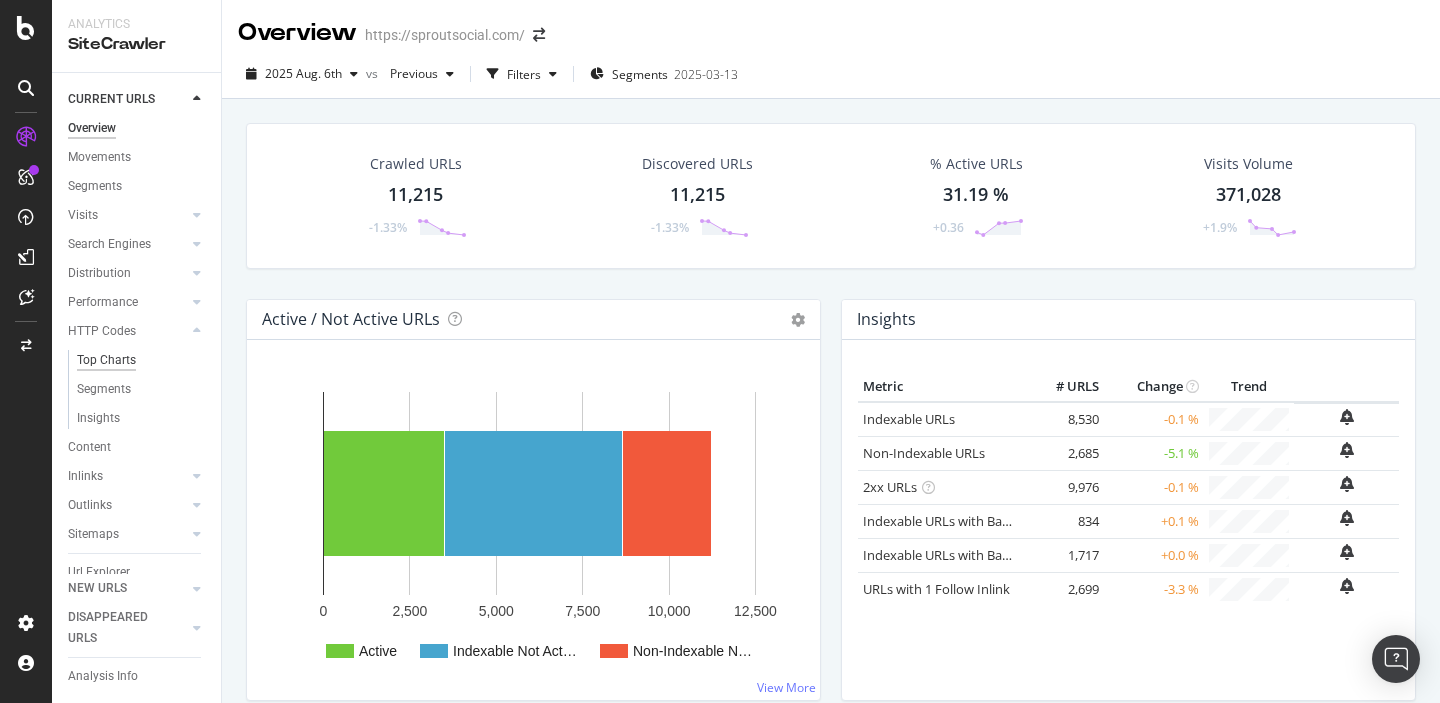 click on "Top Charts" at bounding box center (106, 360) 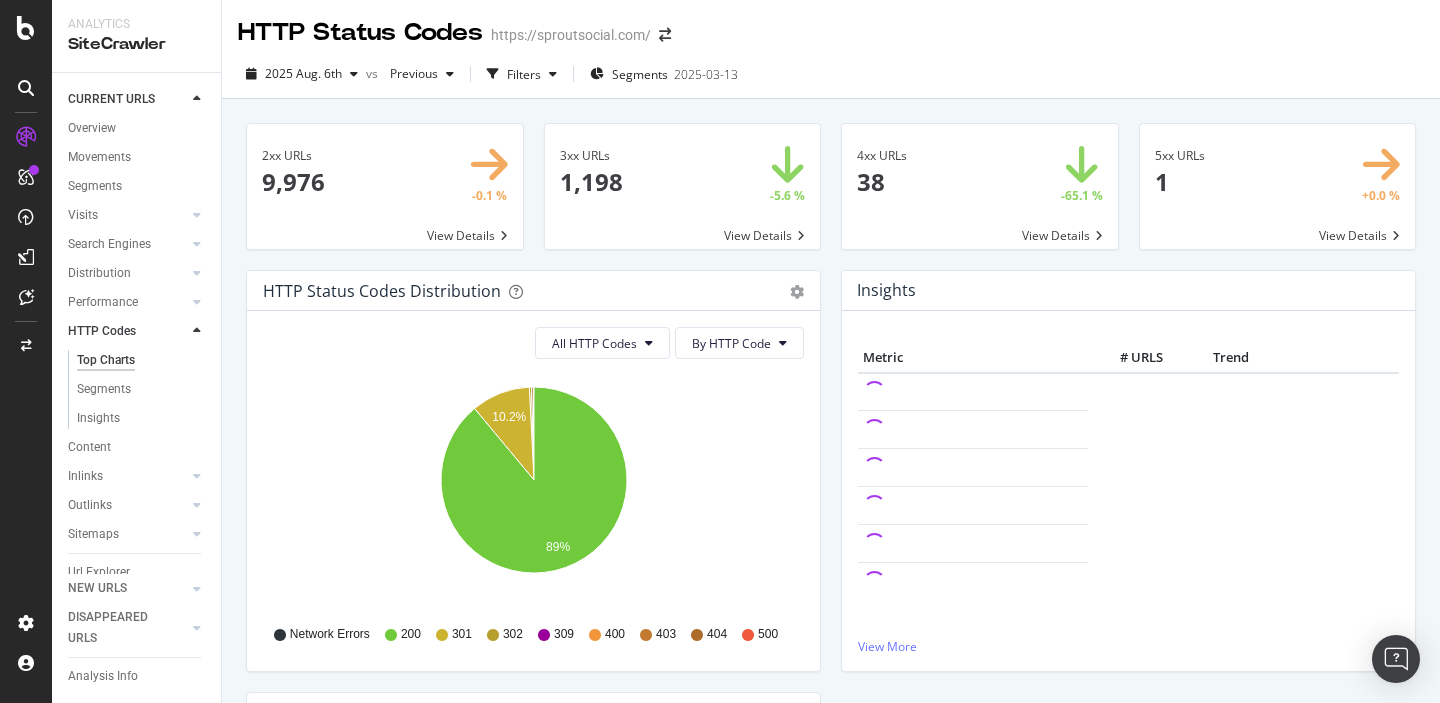 click on "2xx URLs
9,976
-0.1 %
View Details
3xx URLs
1,198
-5.6 %
View Details
4xx URLs
38
-65.1 %
View Details
1" at bounding box center [831, 450] 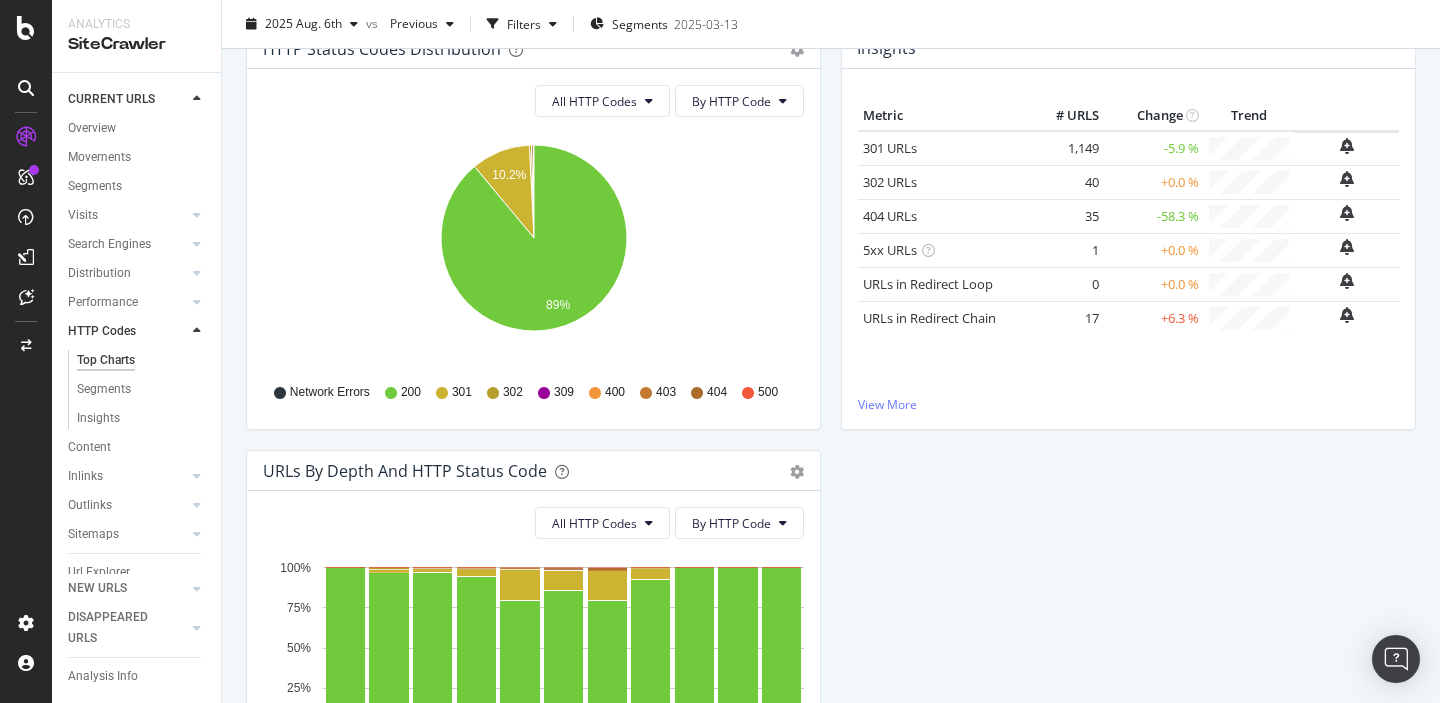 scroll, scrollTop: 249, scrollLeft: 0, axis: vertical 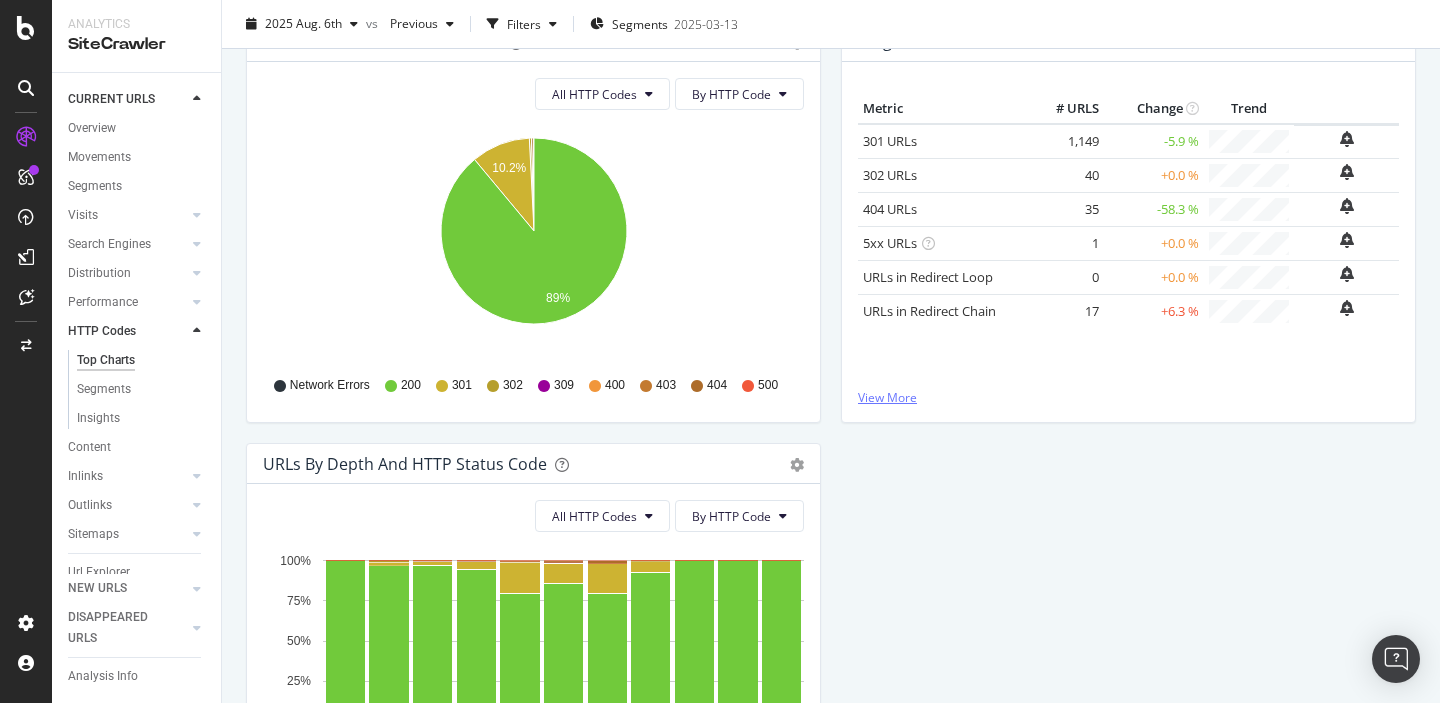 click on "View More" at bounding box center (1128, 397) 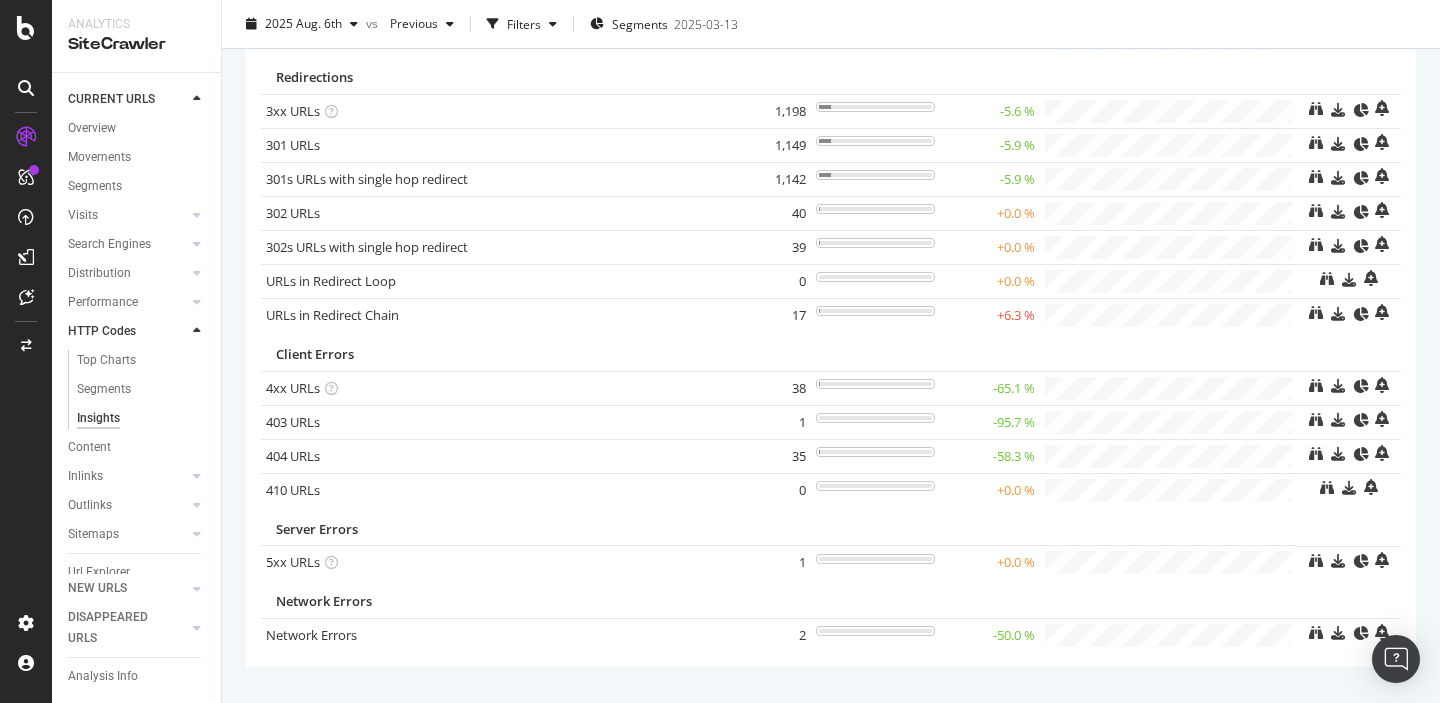 scroll, scrollTop: 219, scrollLeft: 0, axis: vertical 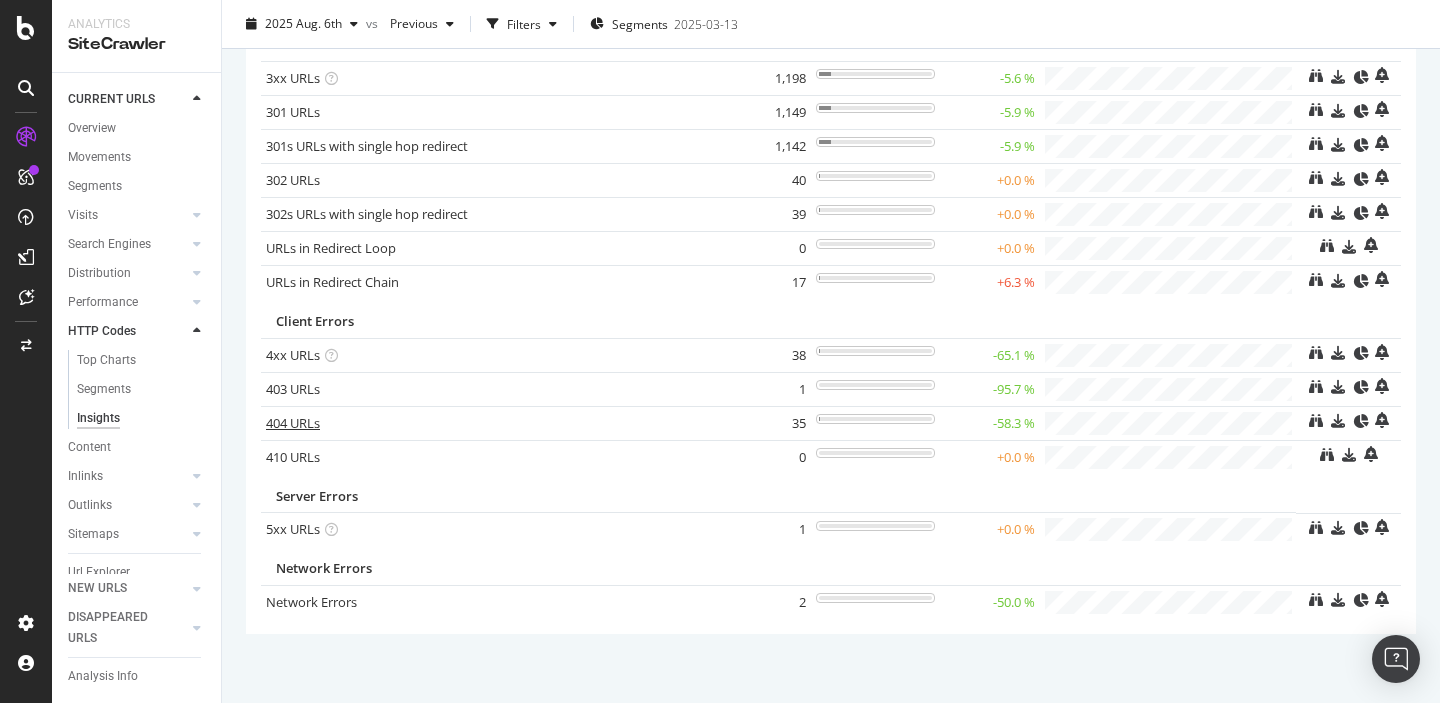 click on "404 URLs" at bounding box center [293, 423] 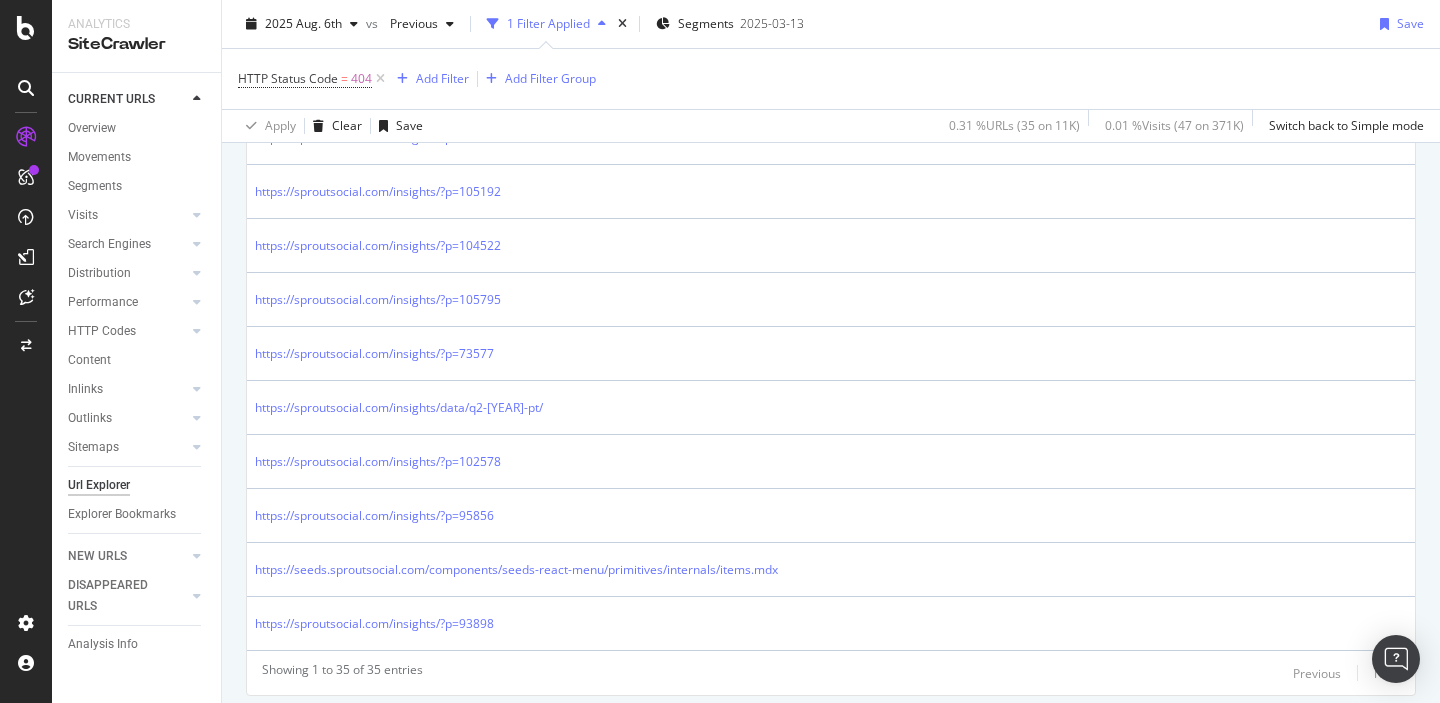 scroll, scrollTop: 1958, scrollLeft: 0, axis: vertical 